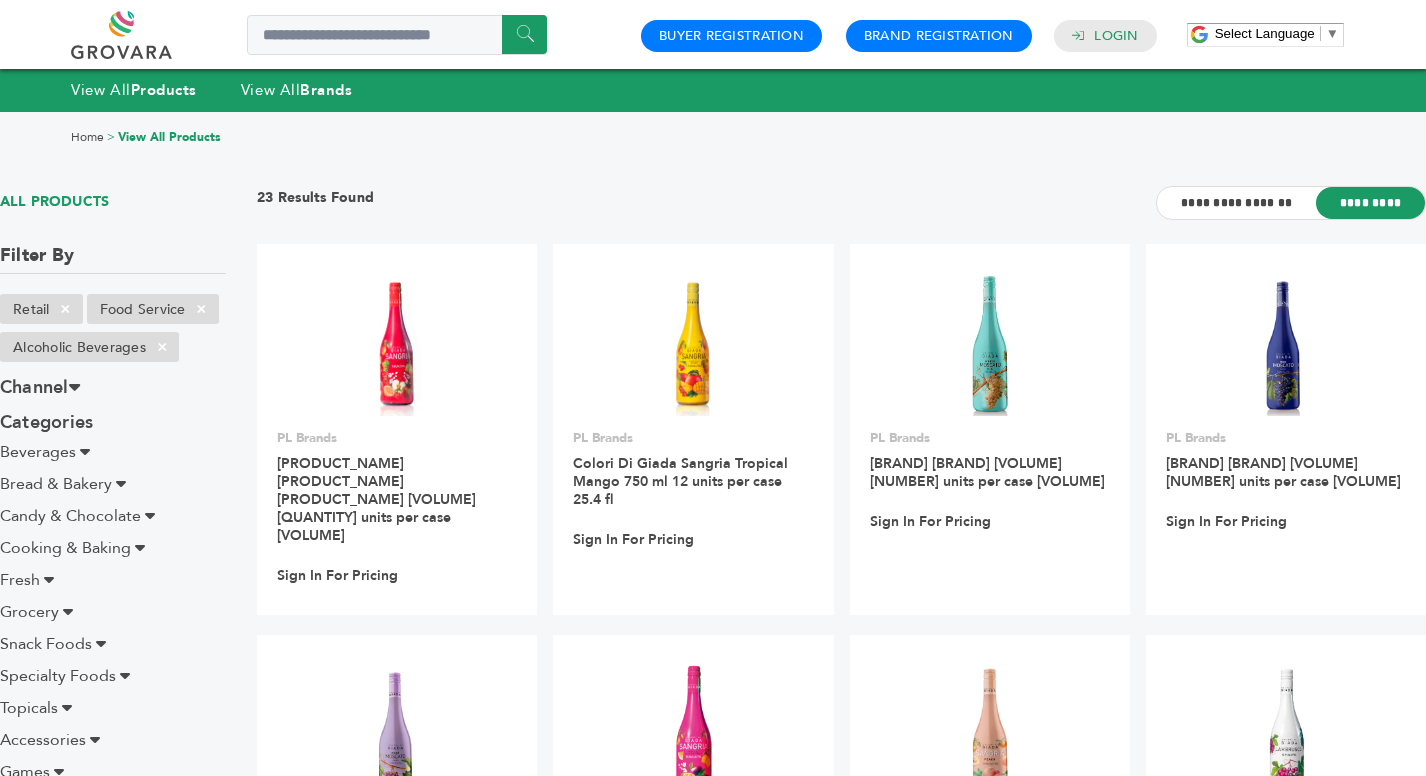 scroll, scrollTop: 0, scrollLeft: 0, axis: both 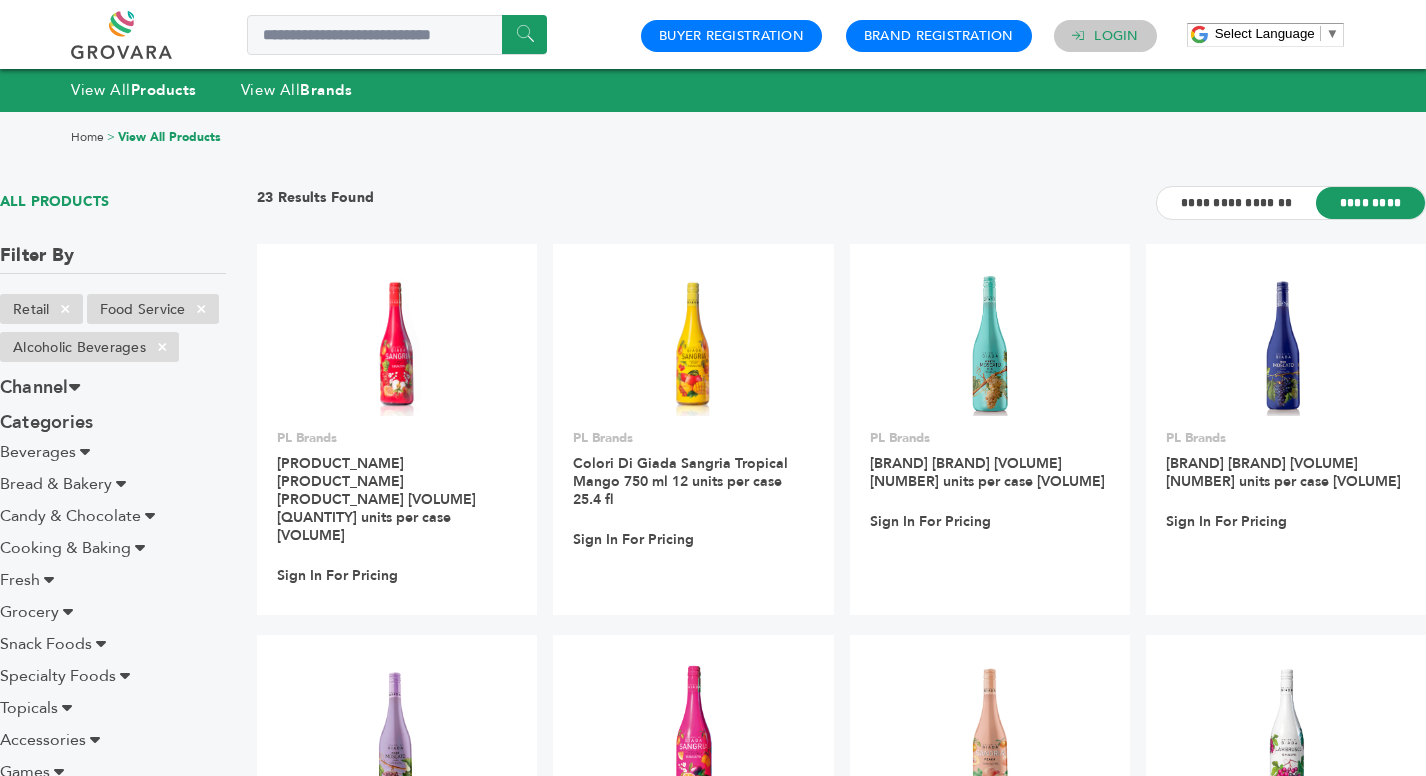 click on "Login" at bounding box center [1105, 36] 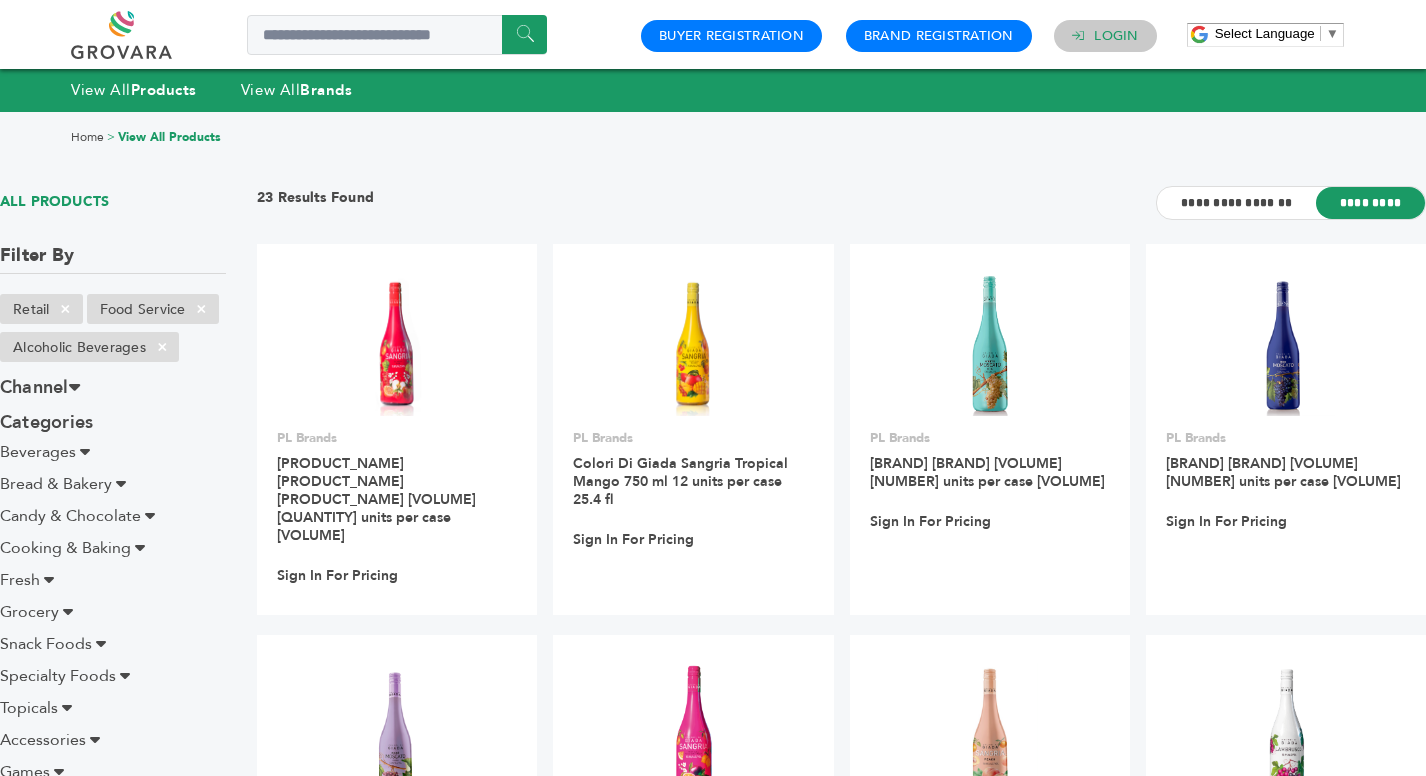 click on "Login" at bounding box center (1116, 36) 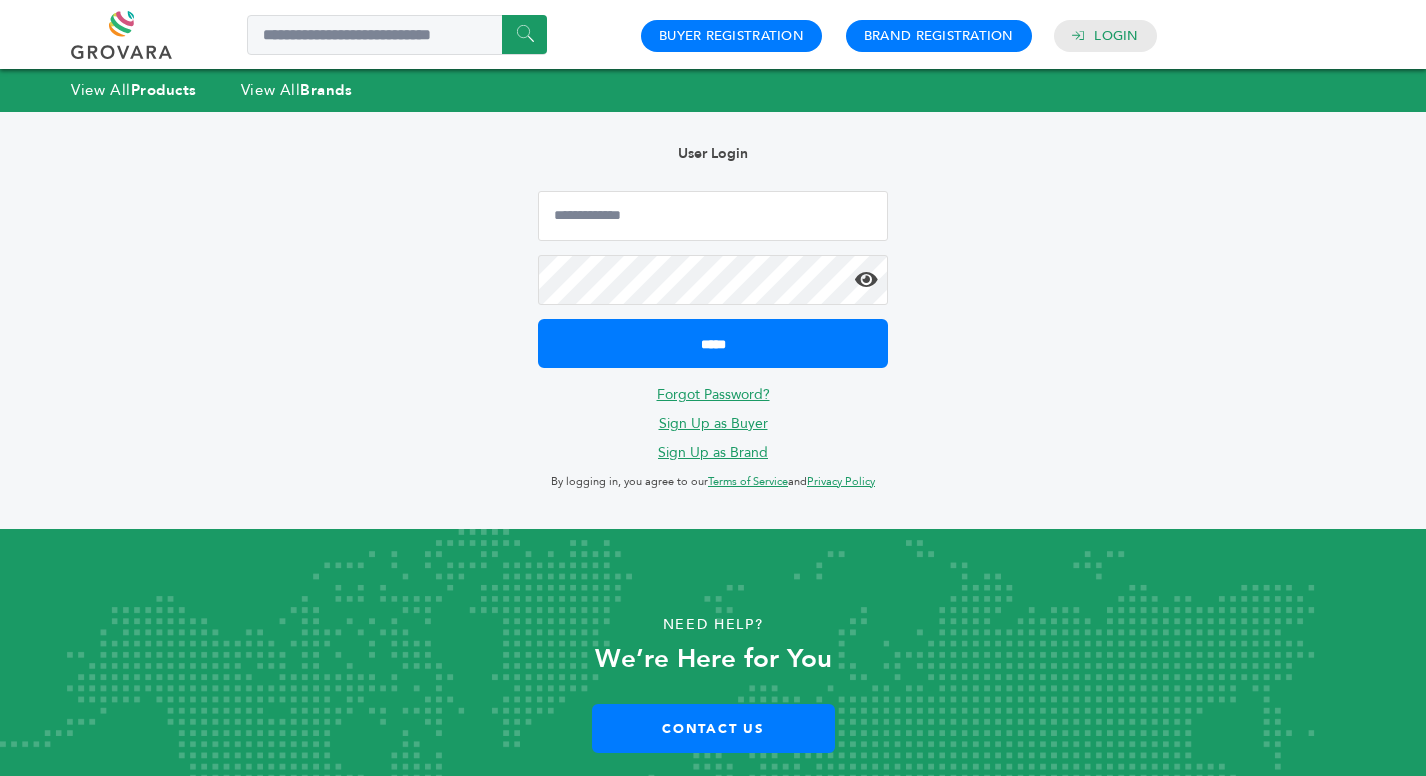scroll, scrollTop: 0, scrollLeft: 0, axis: both 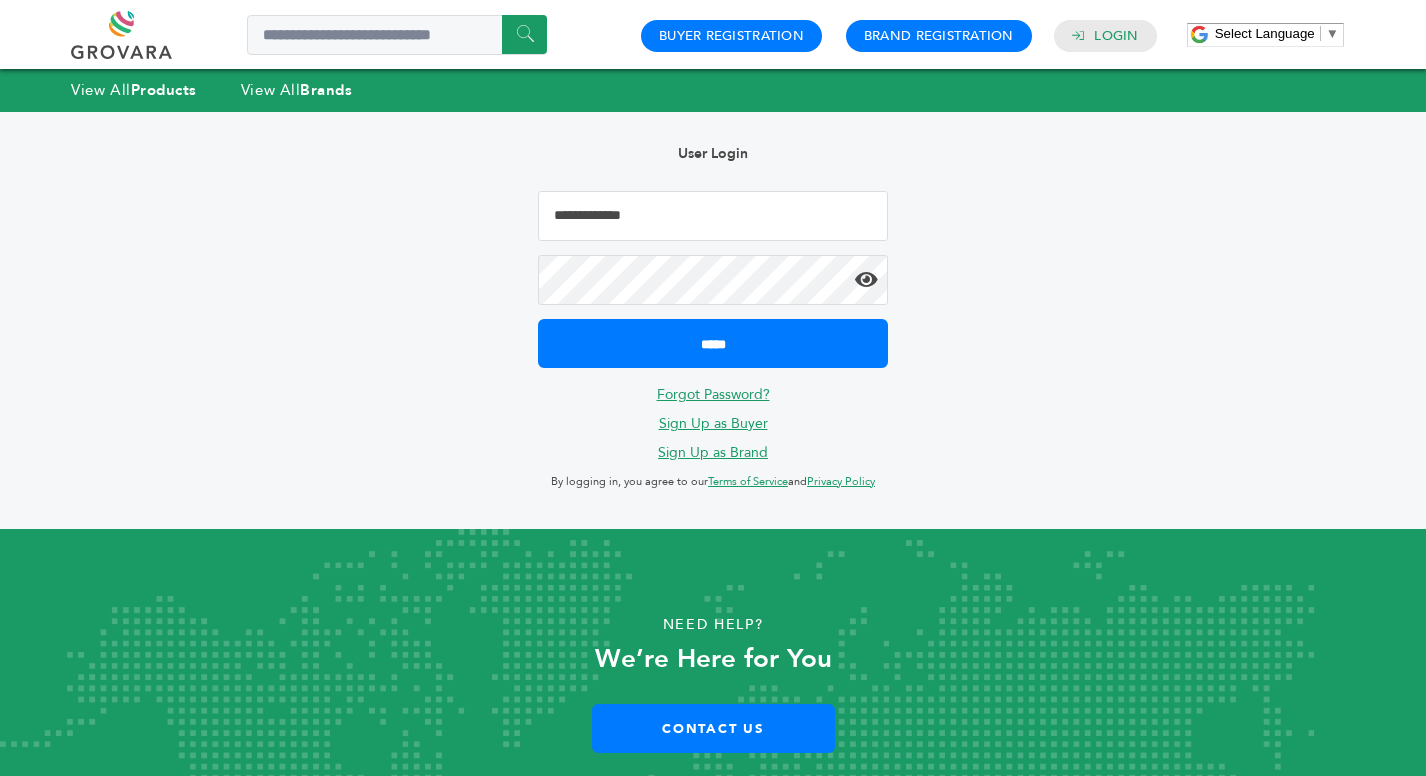 click at bounding box center [713, 216] 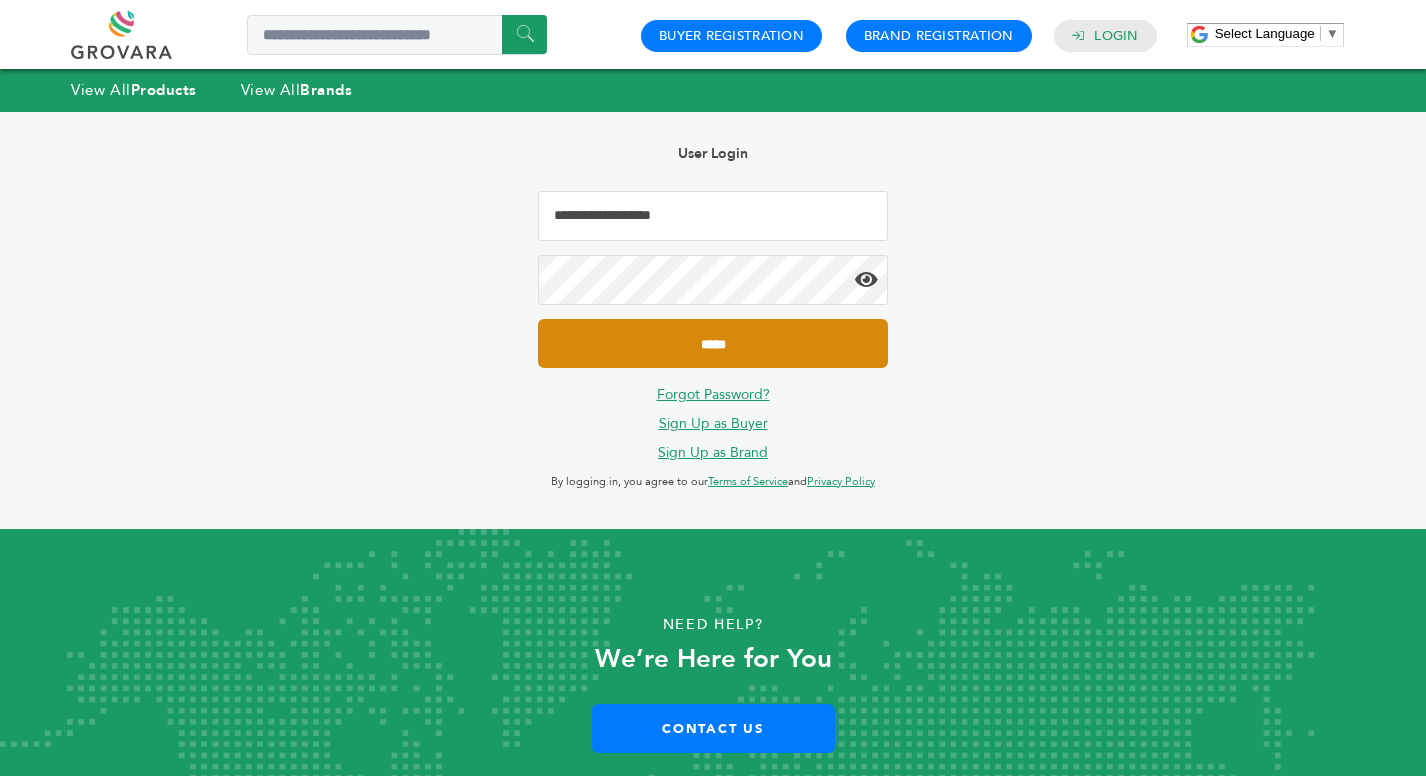 click on "*****" at bounding box center [713, 343] 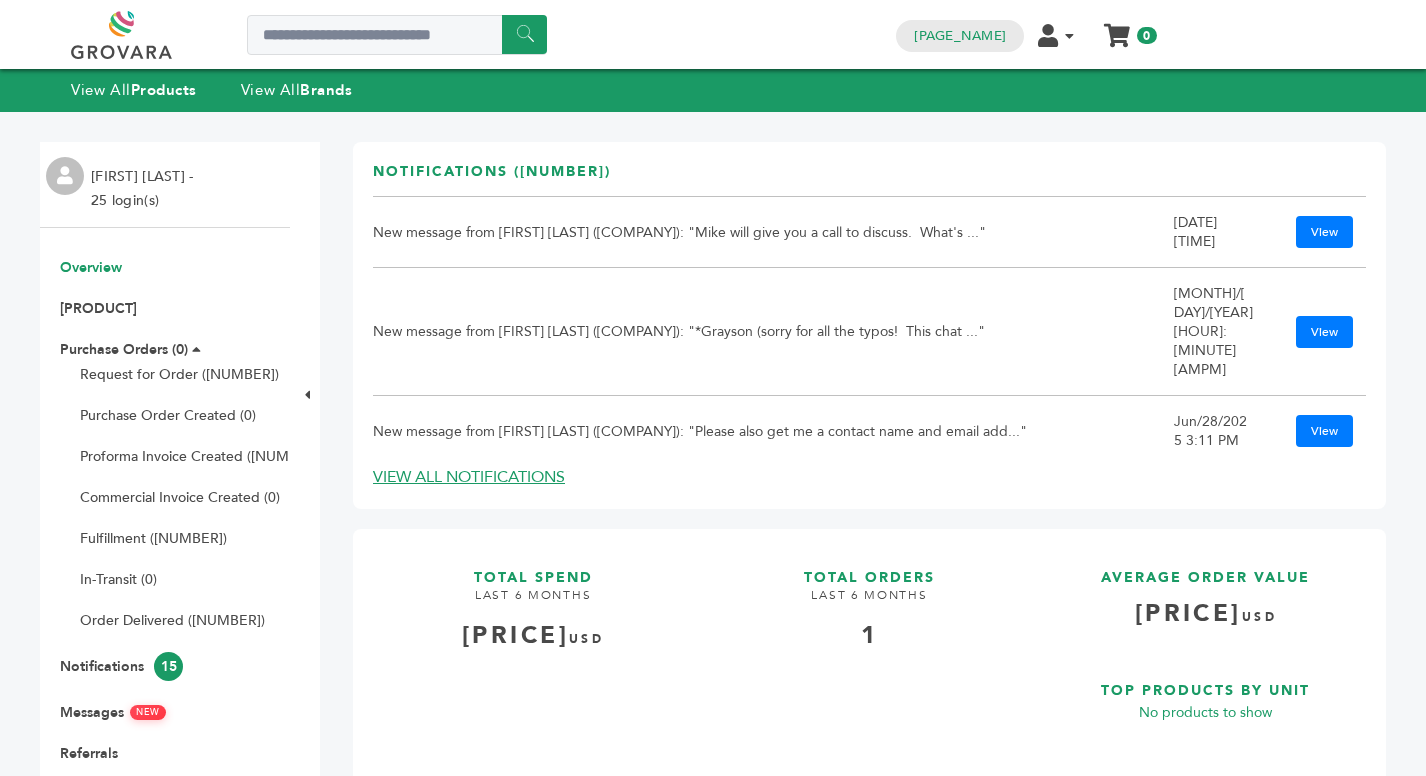 scroll, scrollTop: 0, scrollLeft: 0, axis: both 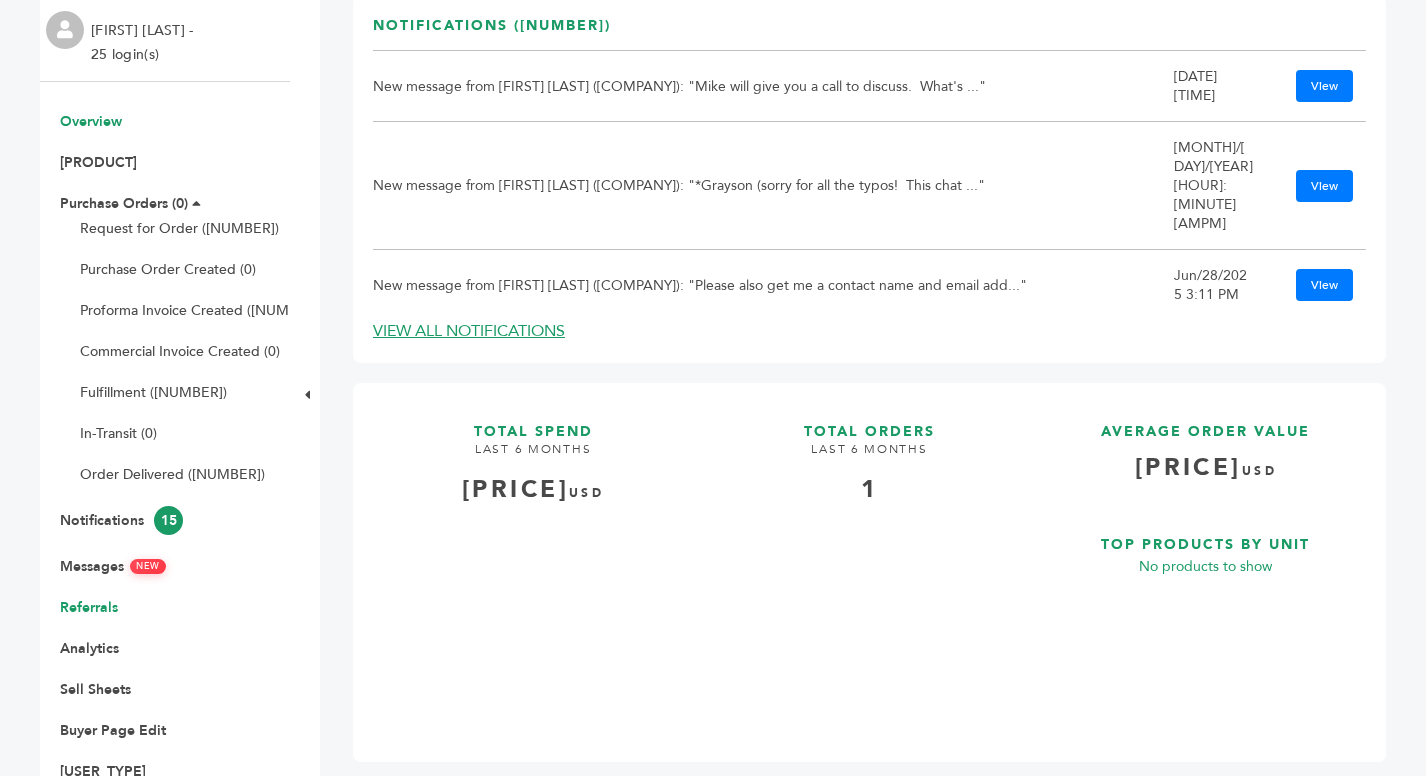 click on "Referrals" at bounding box center [89, 607] 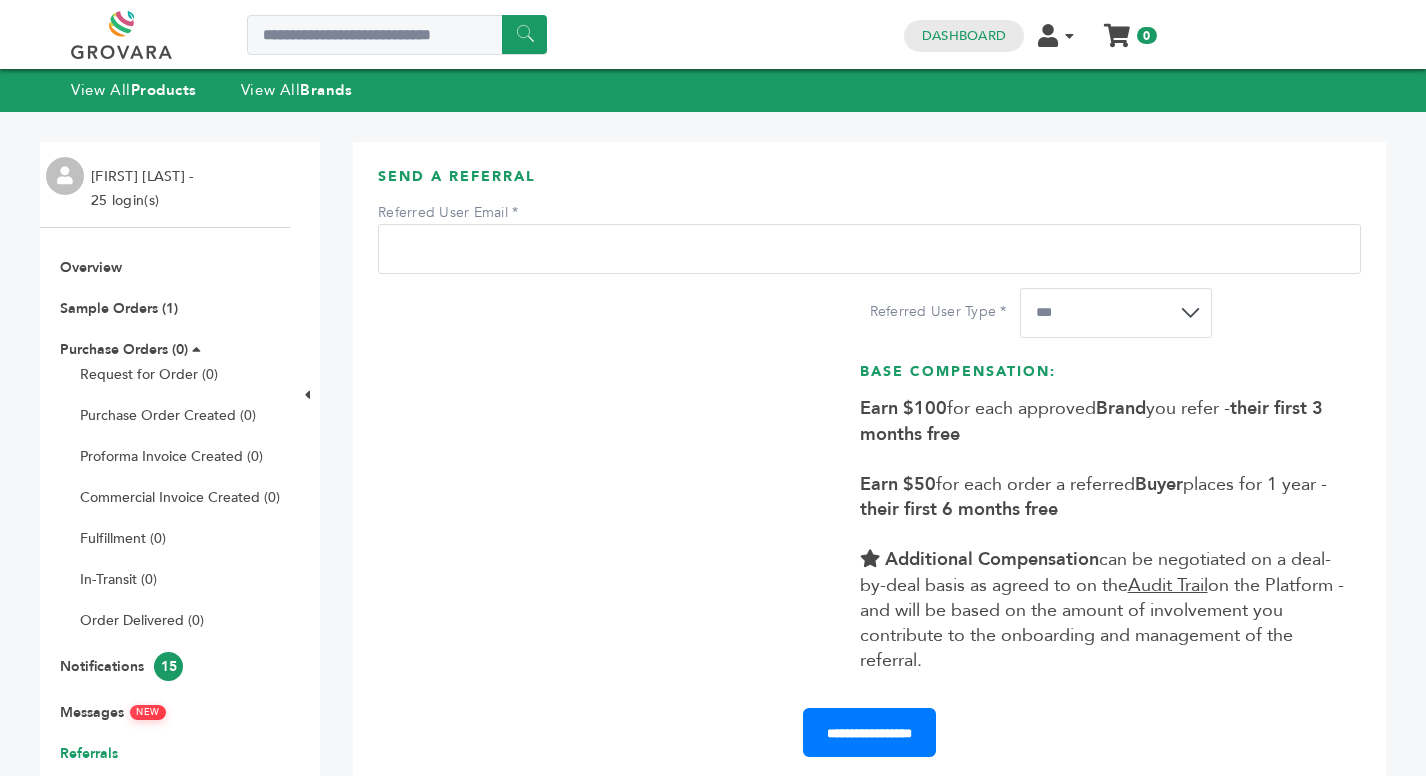 scroll, scrollTop: 0, scrollLeft: 0, axis: both 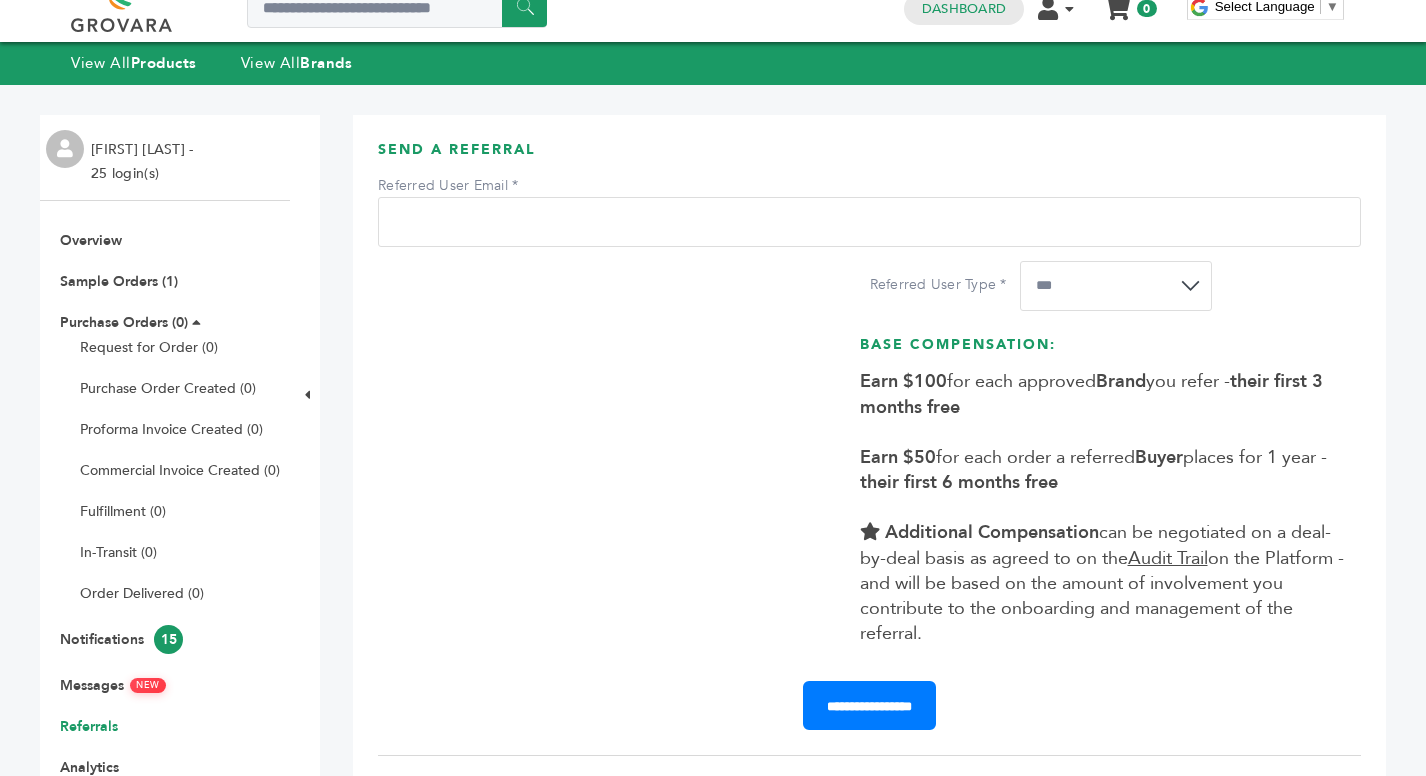 click on "**********" at bounding box center (1116, 286) 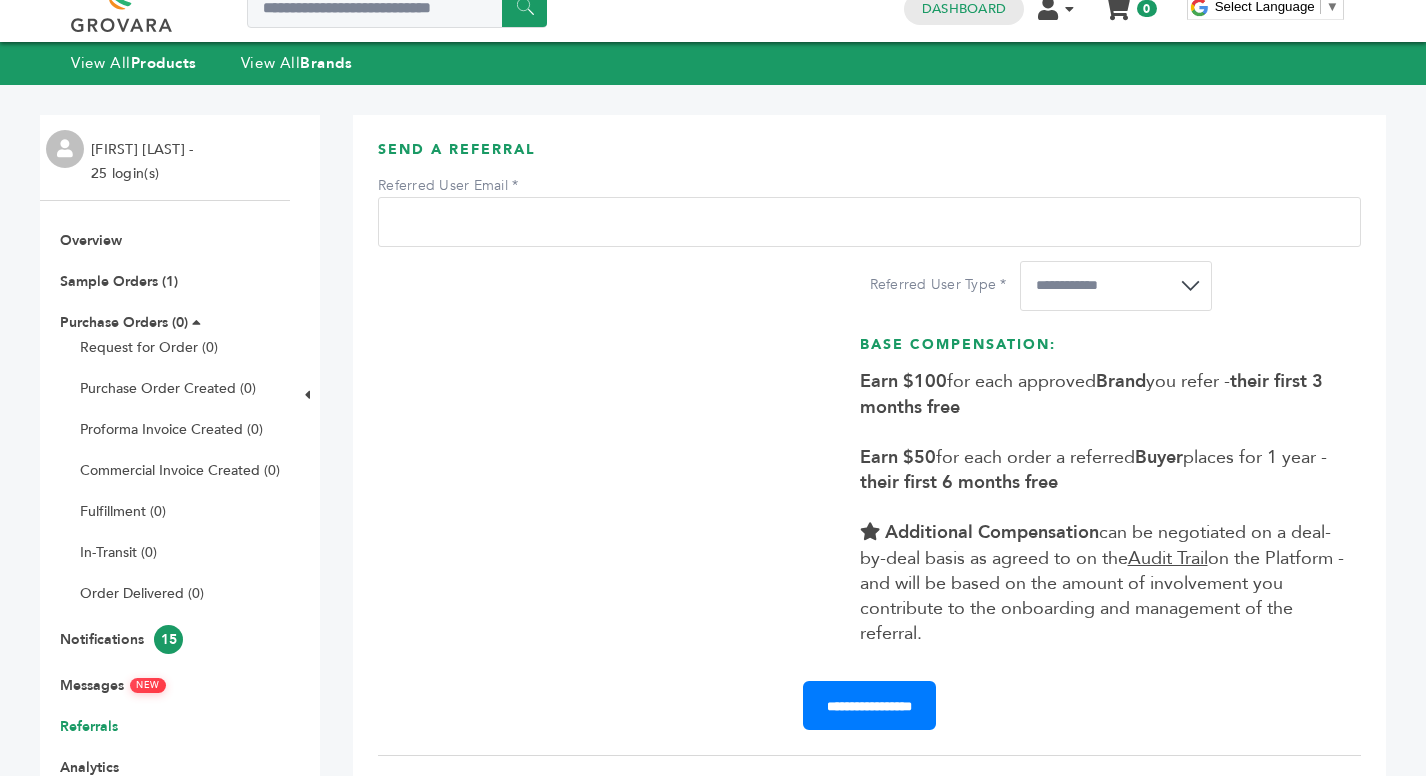 click on "Referred User Email" at bounding box center (869, 222) 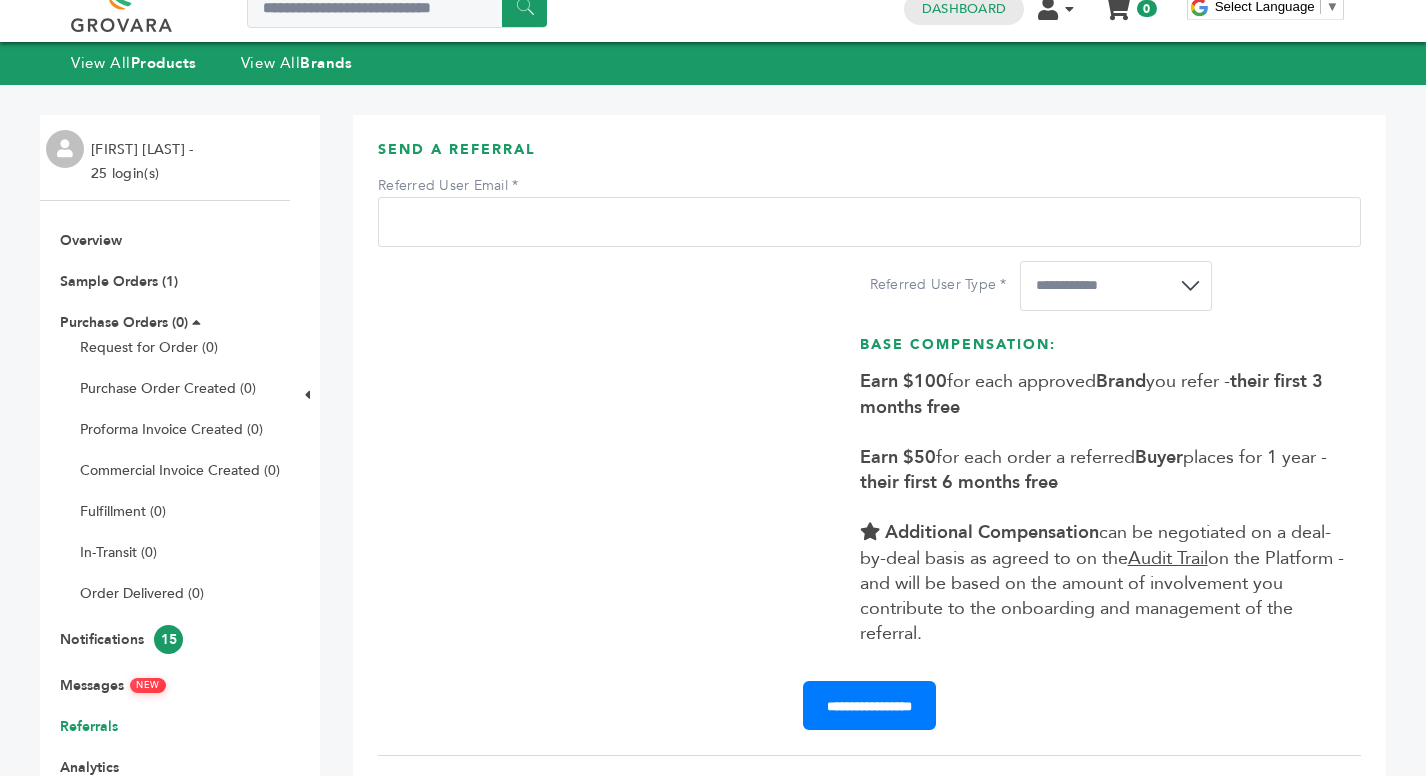 click on "**********" at bounding box center [869, 452] 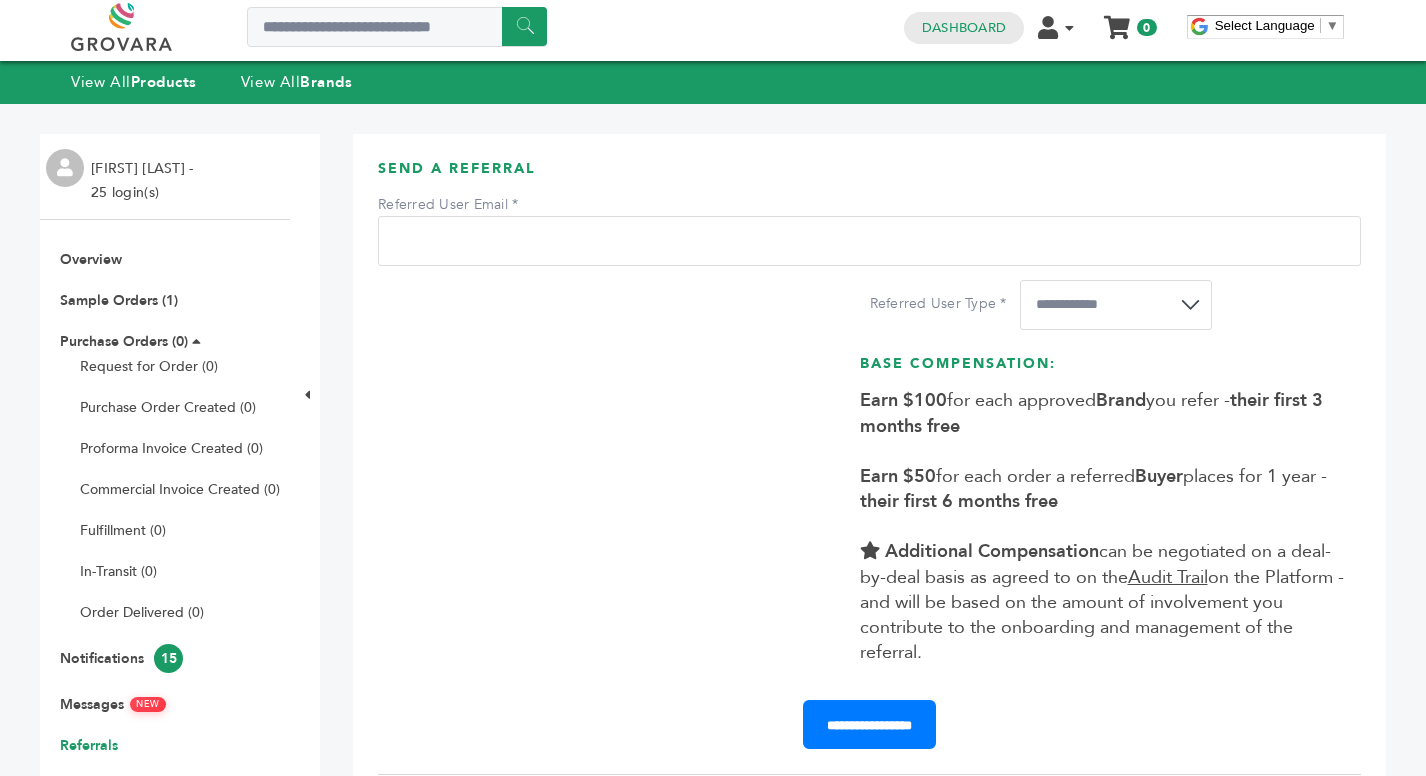 scroll, scrollTop: 0, scrollLeft: 0, axis: both 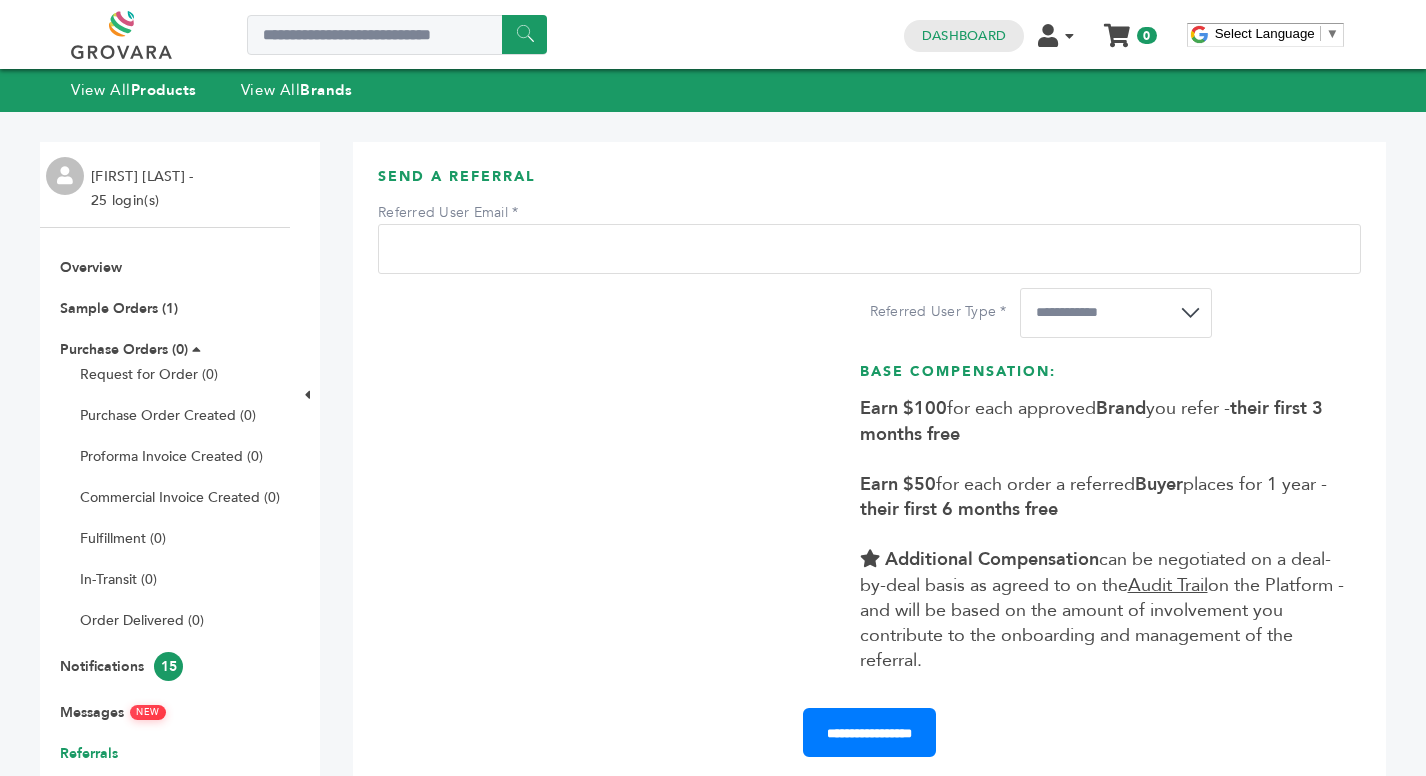 click on "Referred User Email" at bounding box center [869, 249] 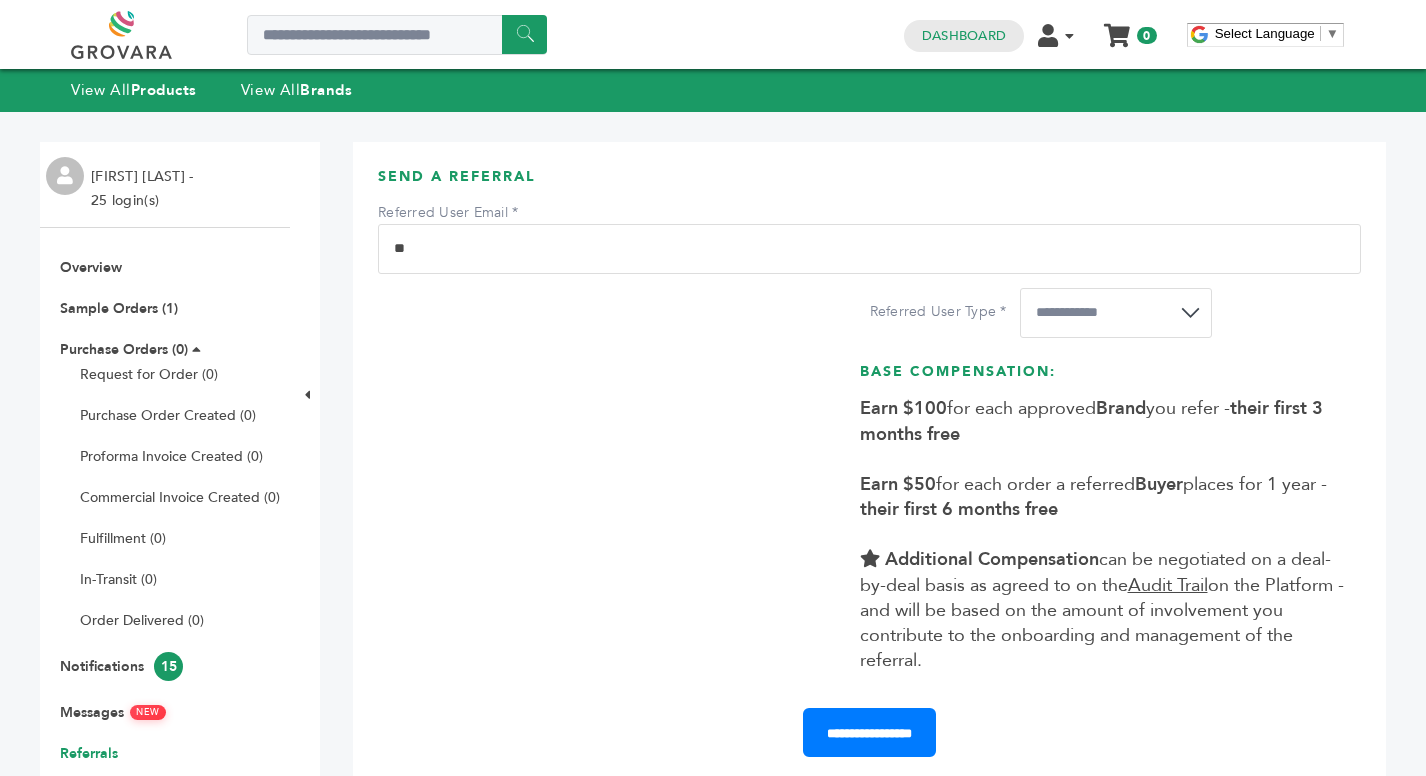 type on "**" 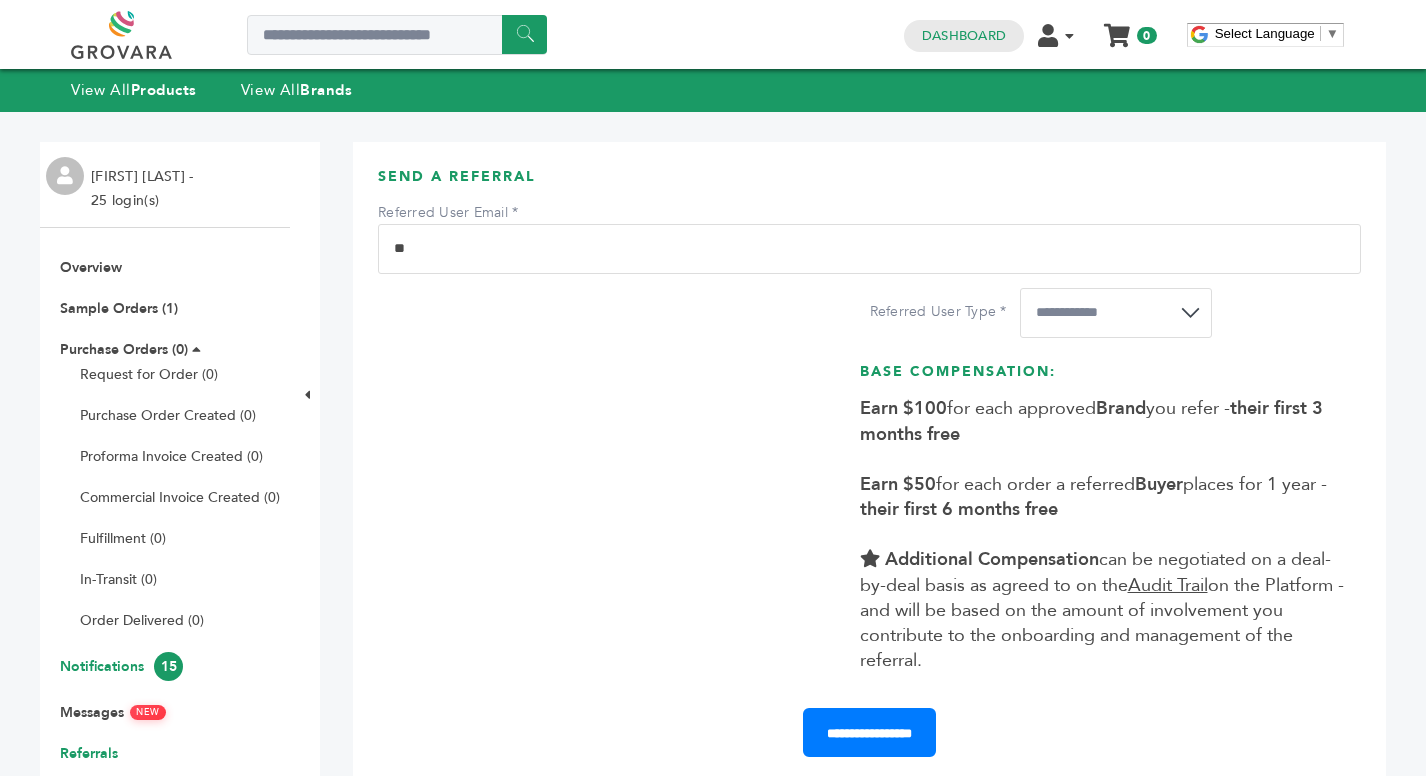 click on "Notifications
15" at bounding box center [121, 666] 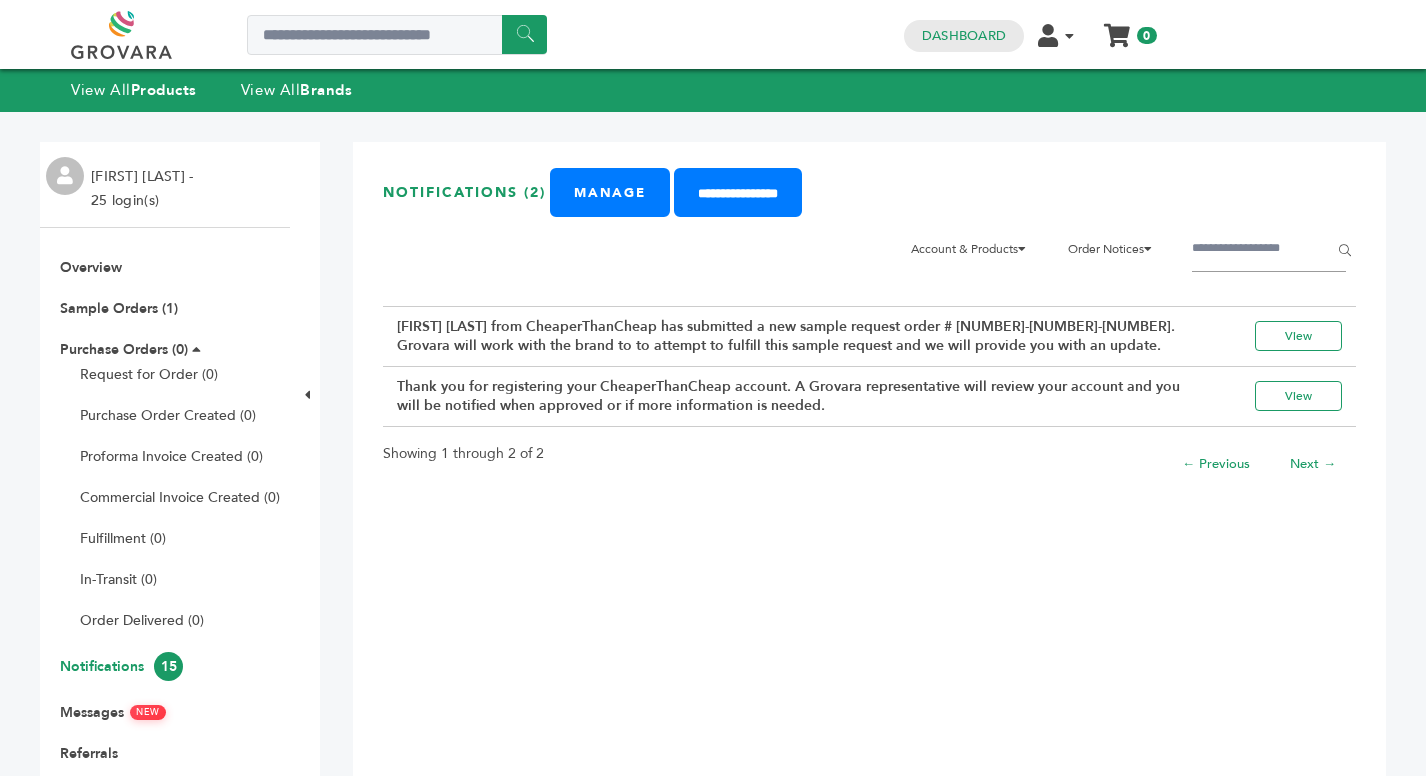 scroll, scrollTop: 0, scrollLeft: 0, axis: both 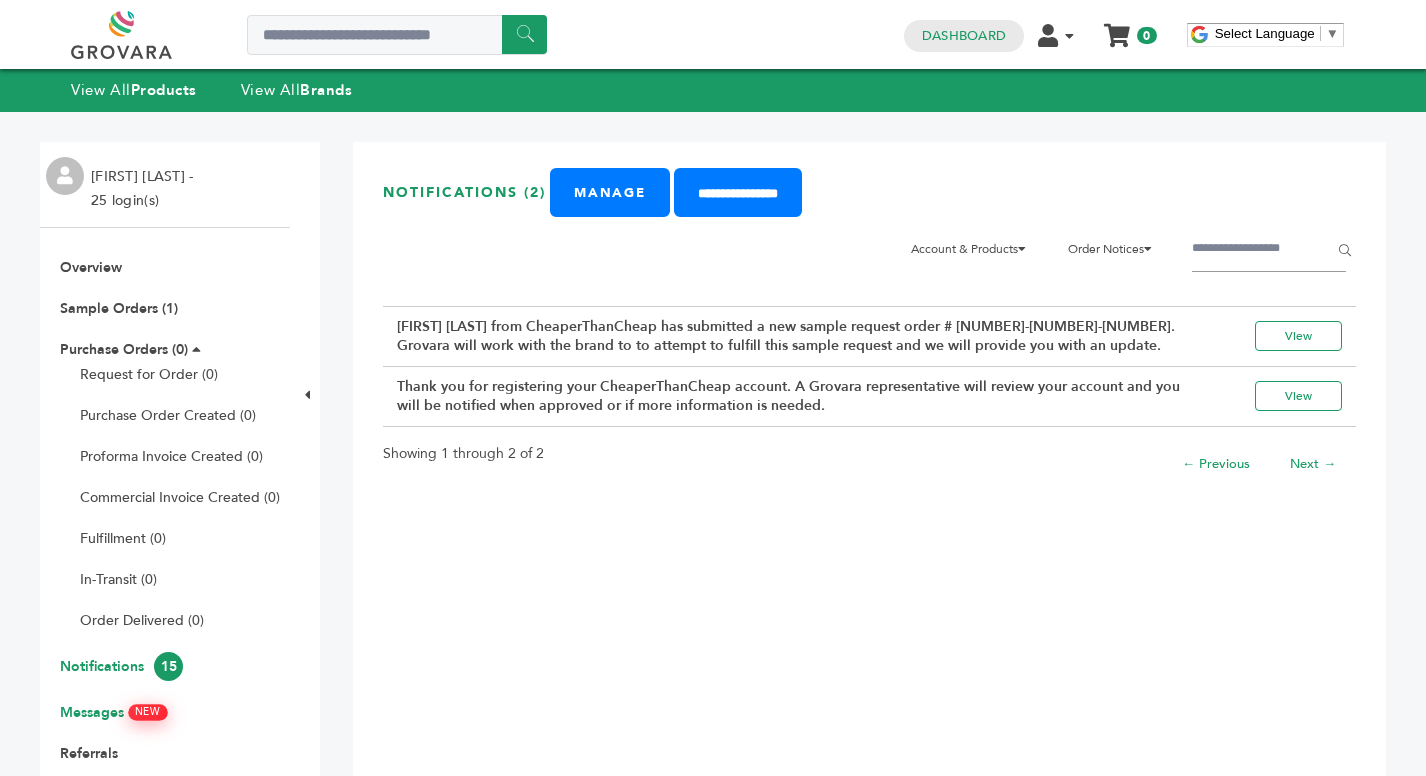 click on "Messages
NEW" at bounding box center (113, 712) 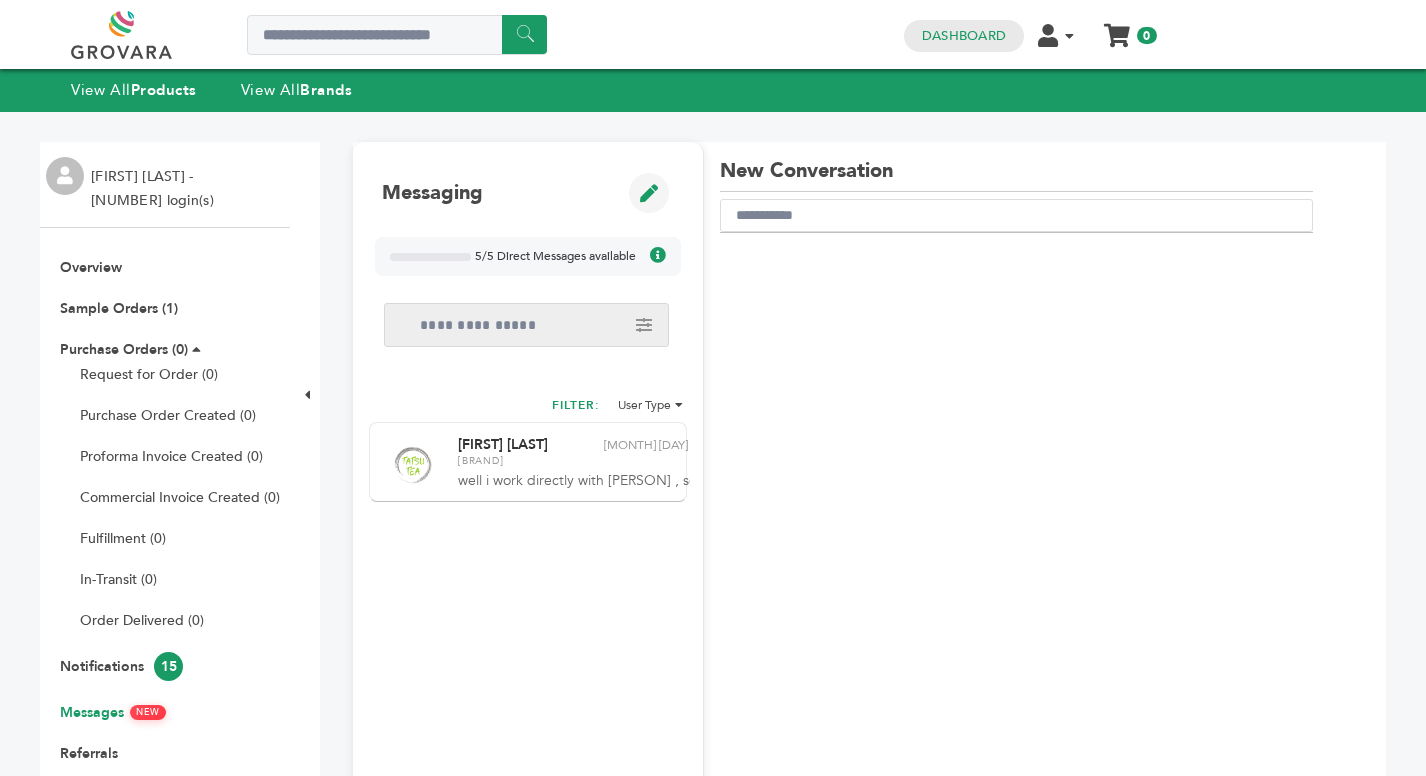 scroll, scrollTop: 0, scrollLeft: 0, axis: both 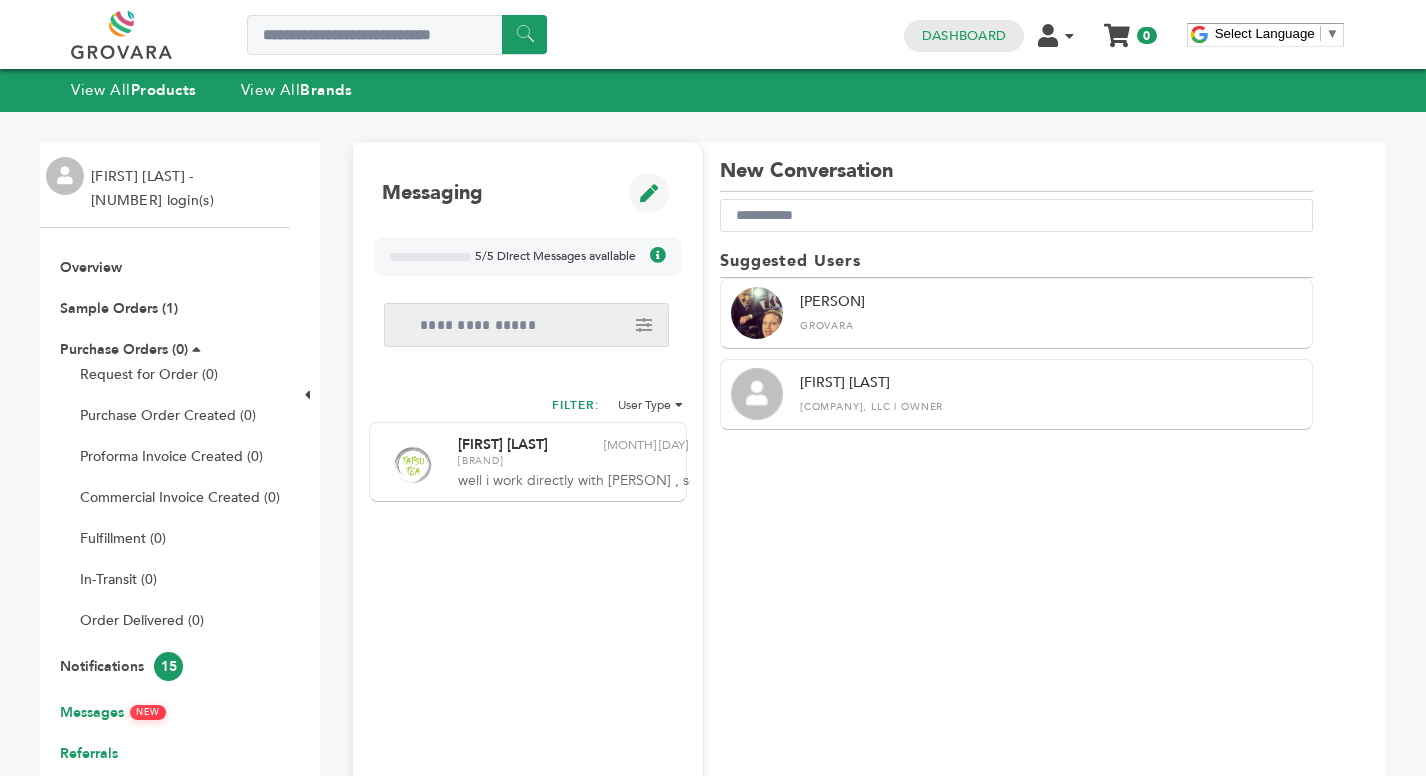 click on "Referrals" at bounding box center [89, 753] 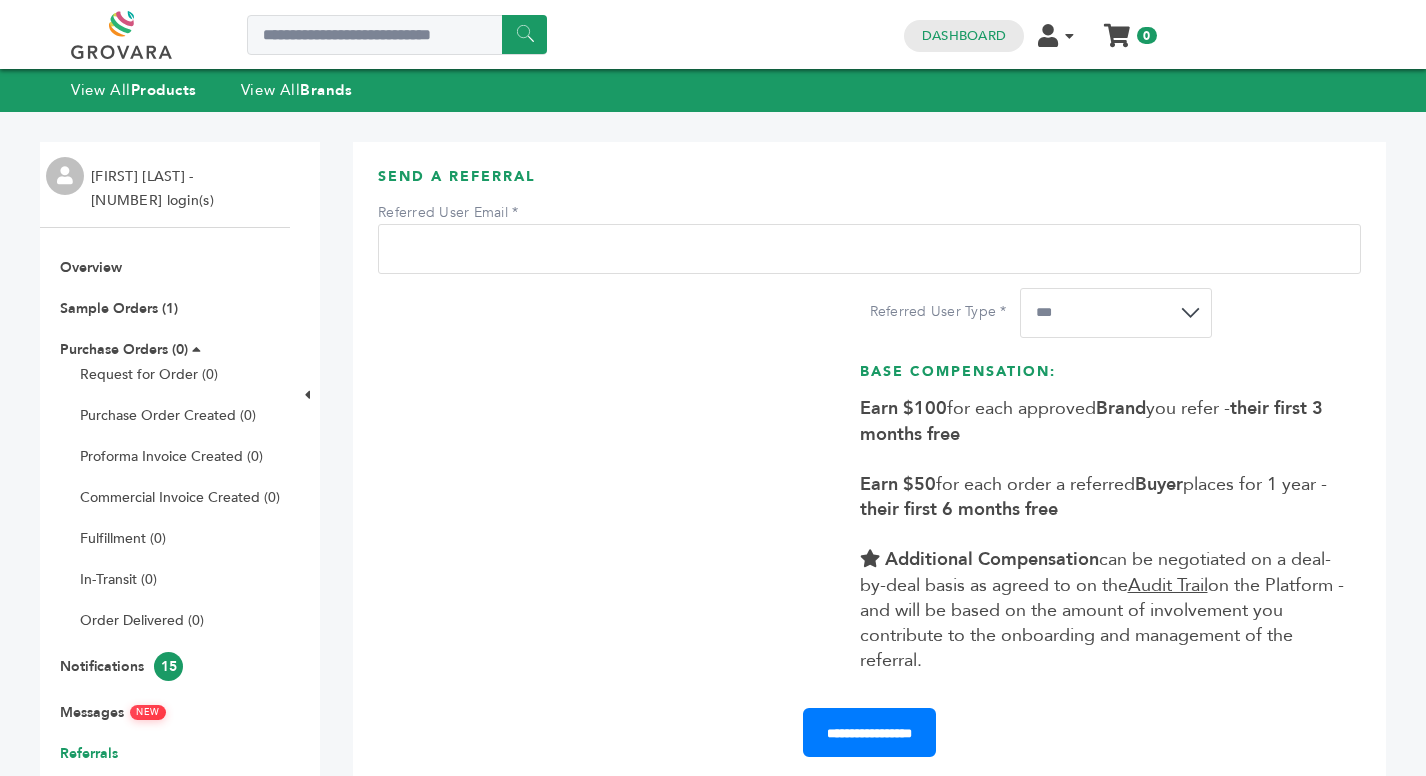scroll, scrollTop: 0, scrollLeft: 0, axis: both 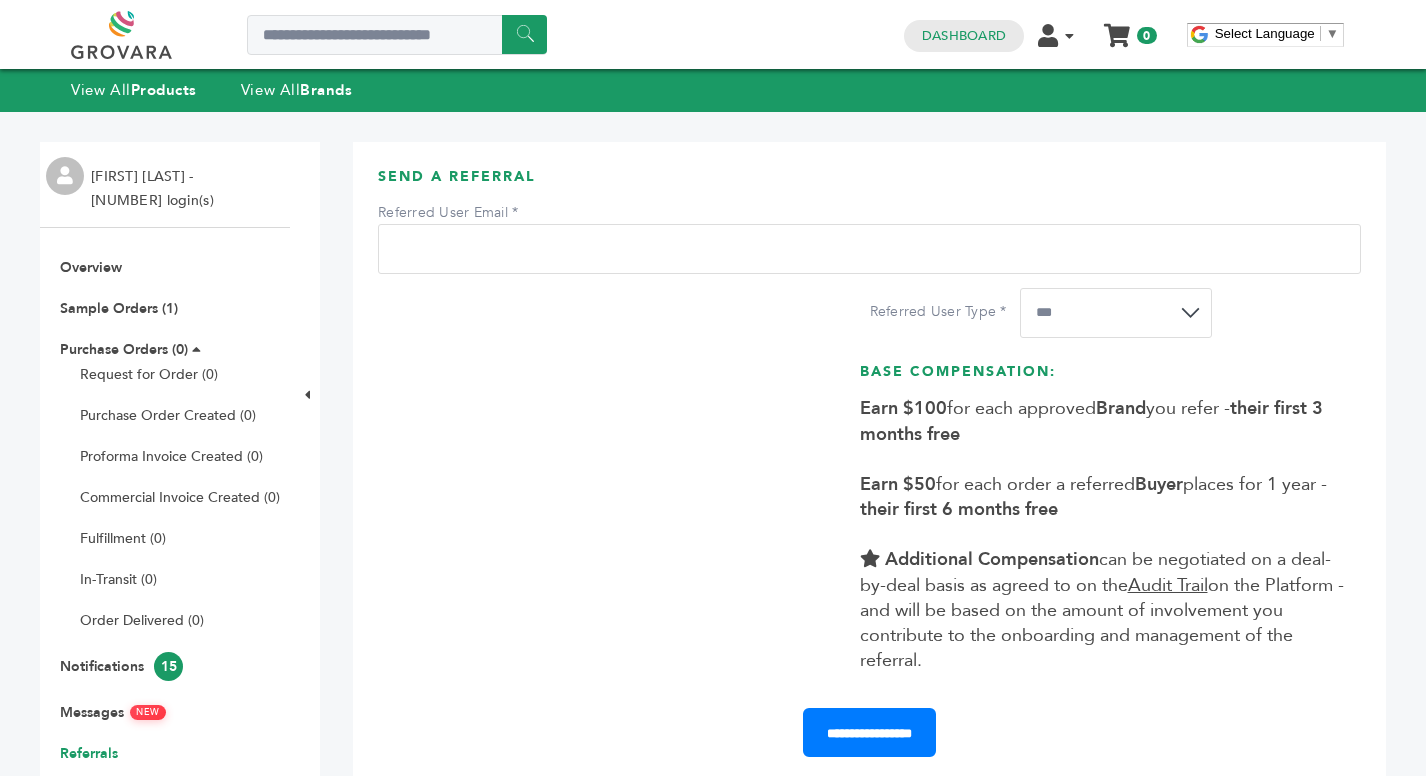 click on "**********" at bounding box center [1116, 313] 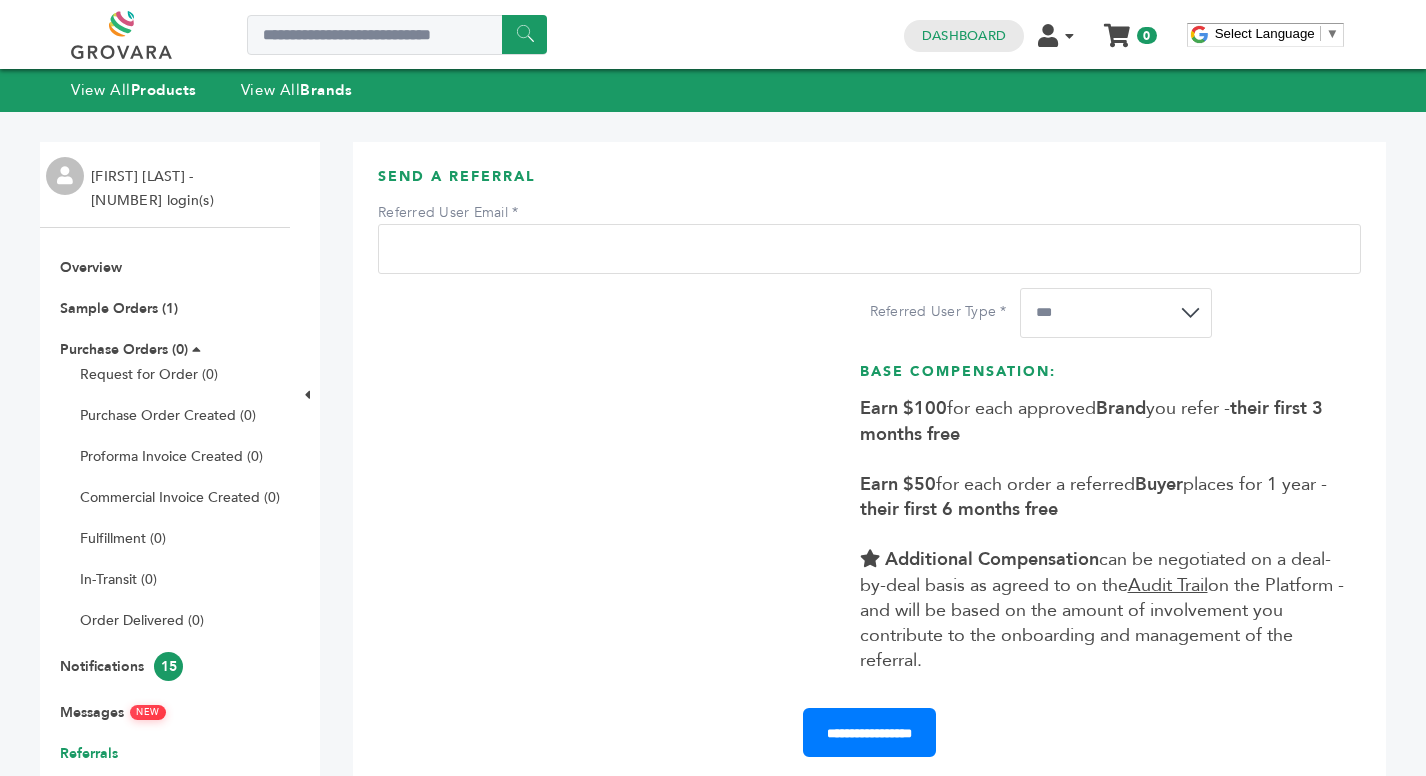 select on "*" 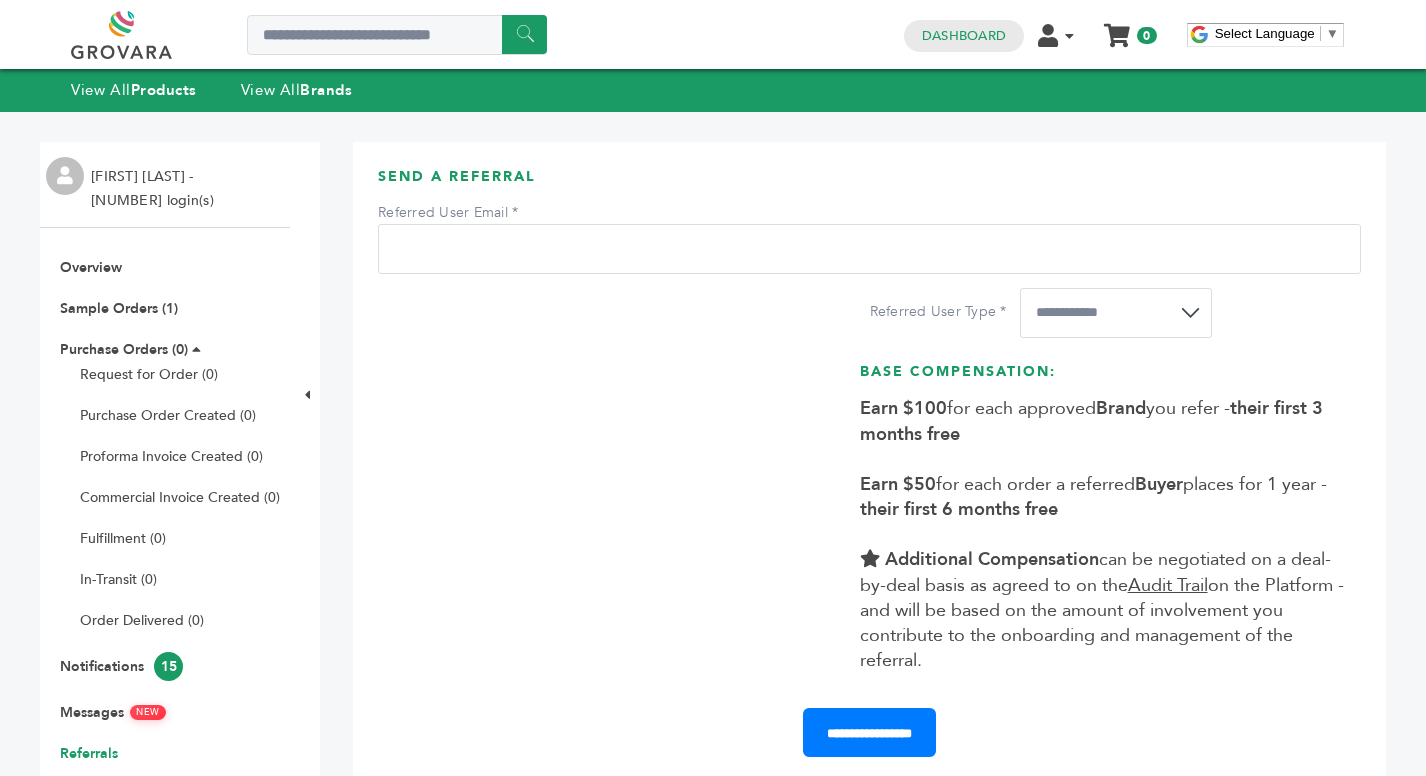 click on "Referred User Email" at bounding box center [869, 249] 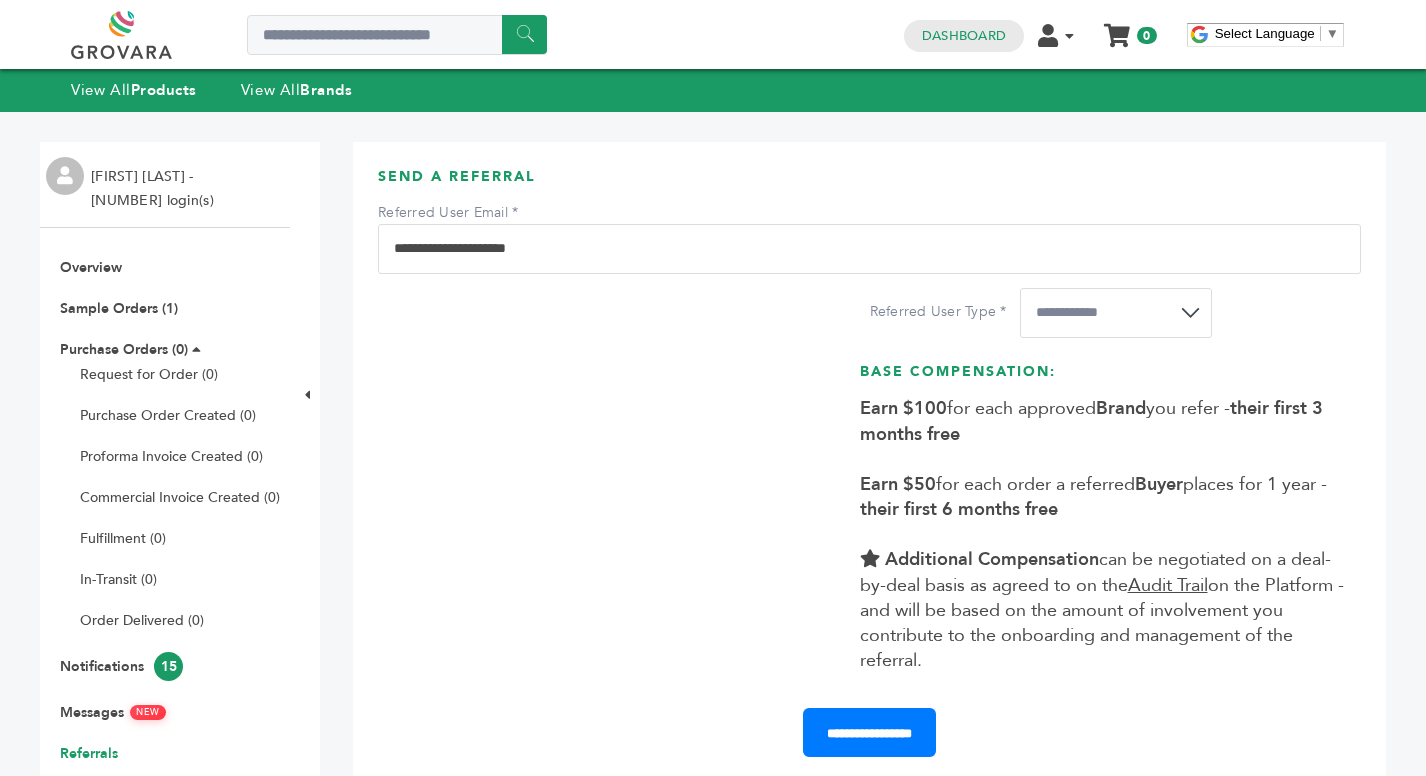 type on "**********" 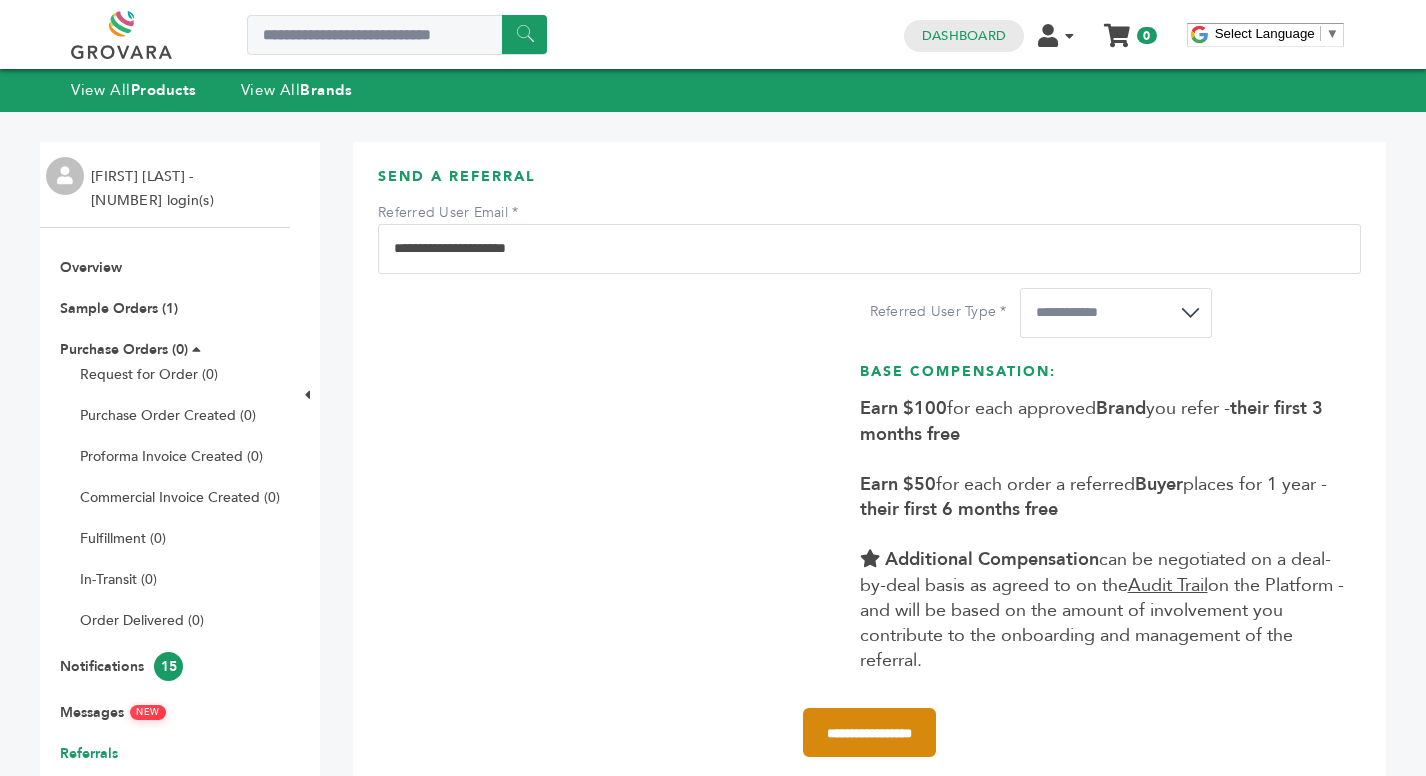click on "**********" at bounding box center (869, 732) 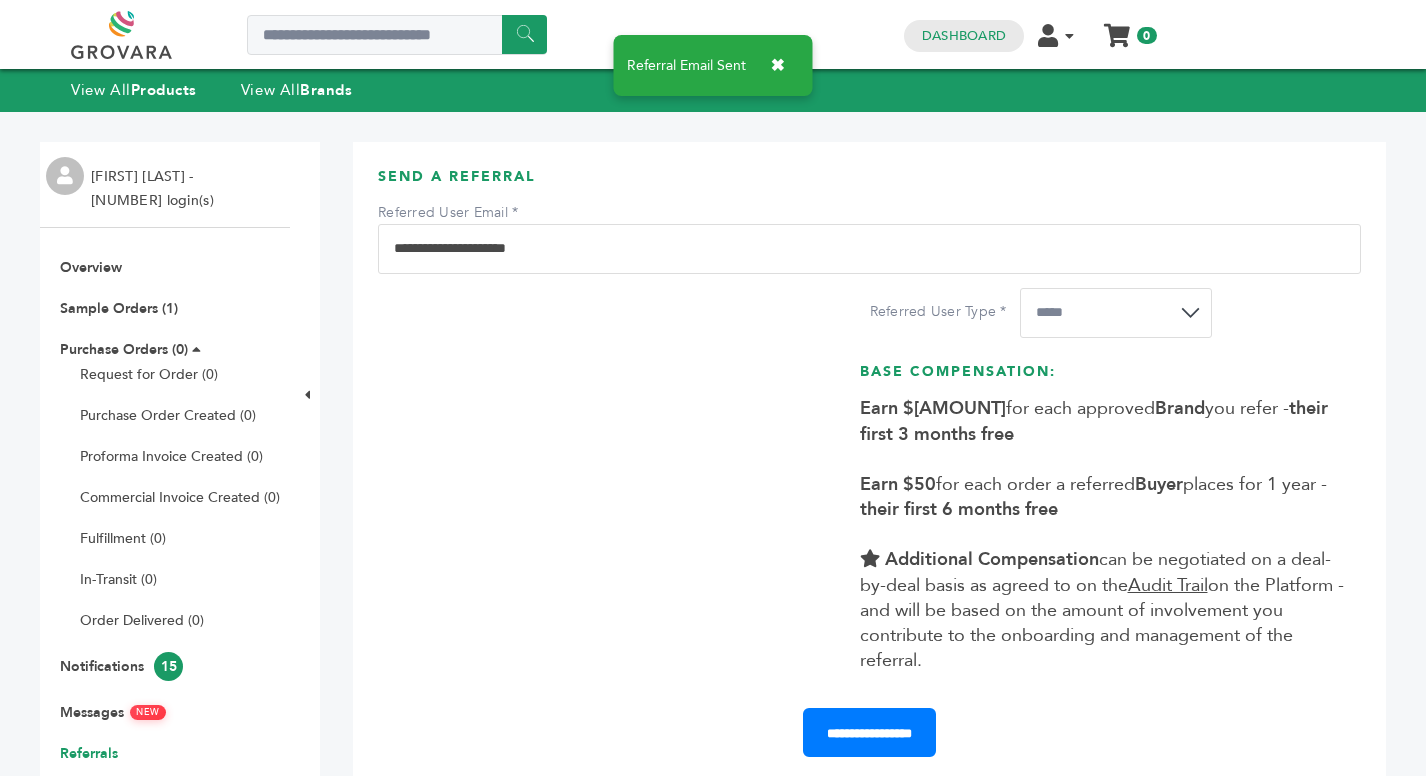scroll, scrollTop: 0, scrollLeft: 0, axis: both 